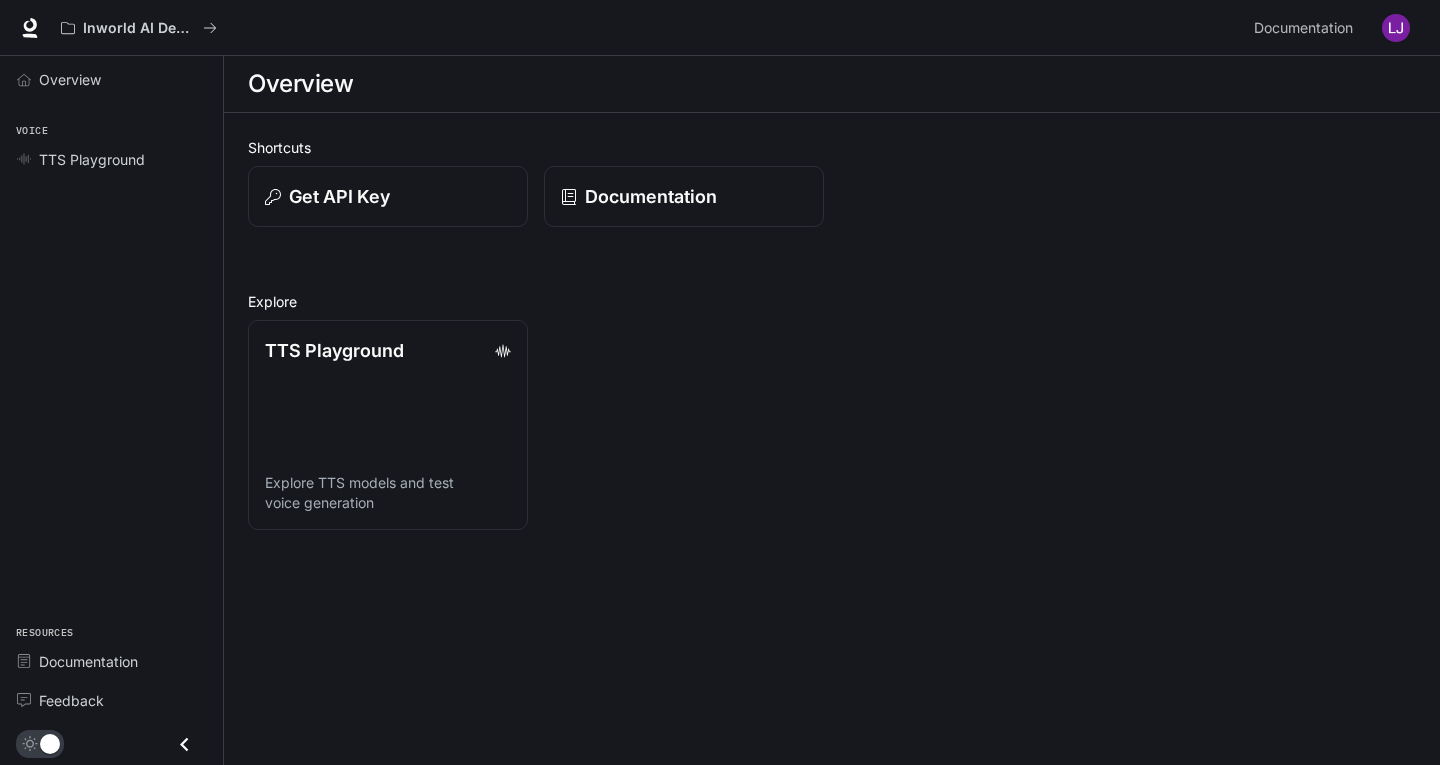 scroll, scrollTop: 0, scrollLeft: 0, axis: both 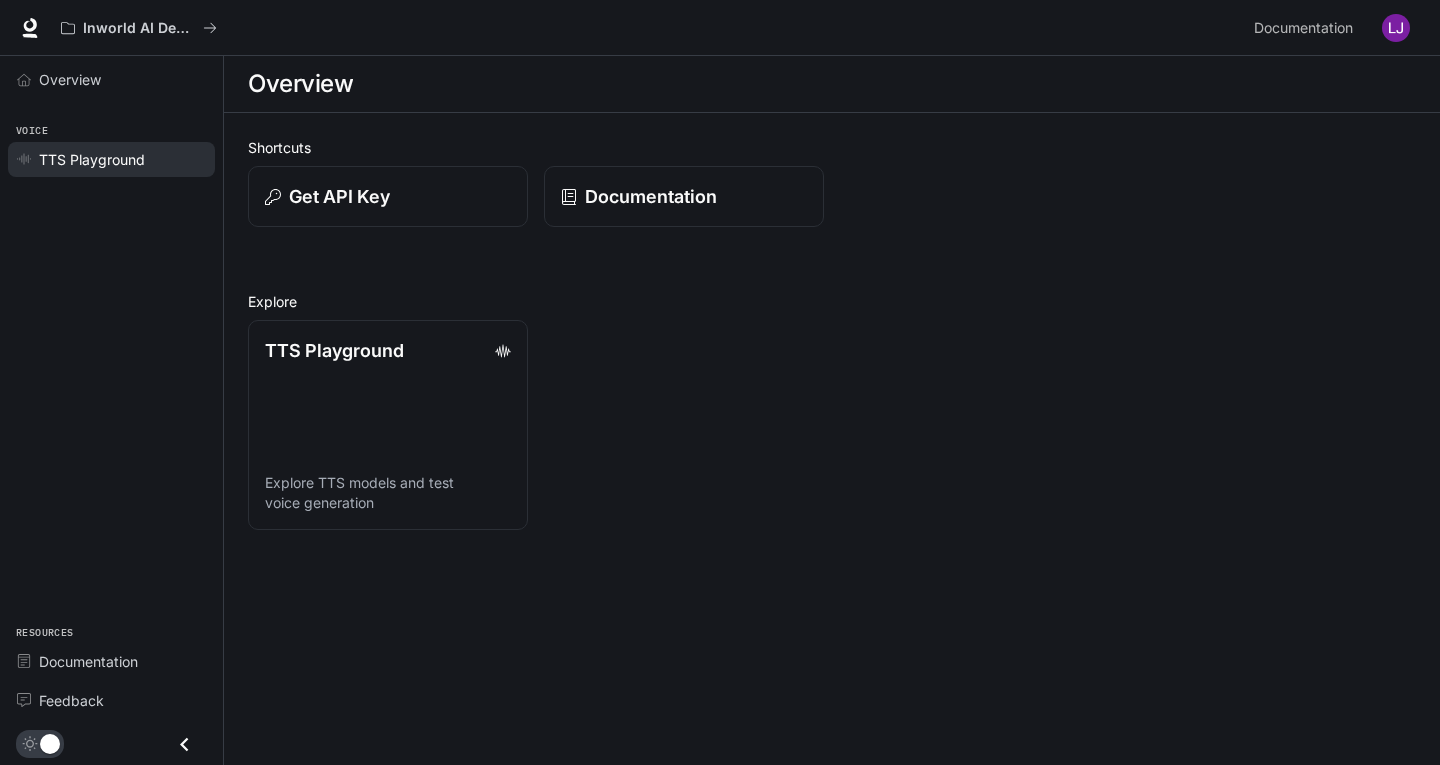 click on "TTS Playground" at bounding box center [92, 159] 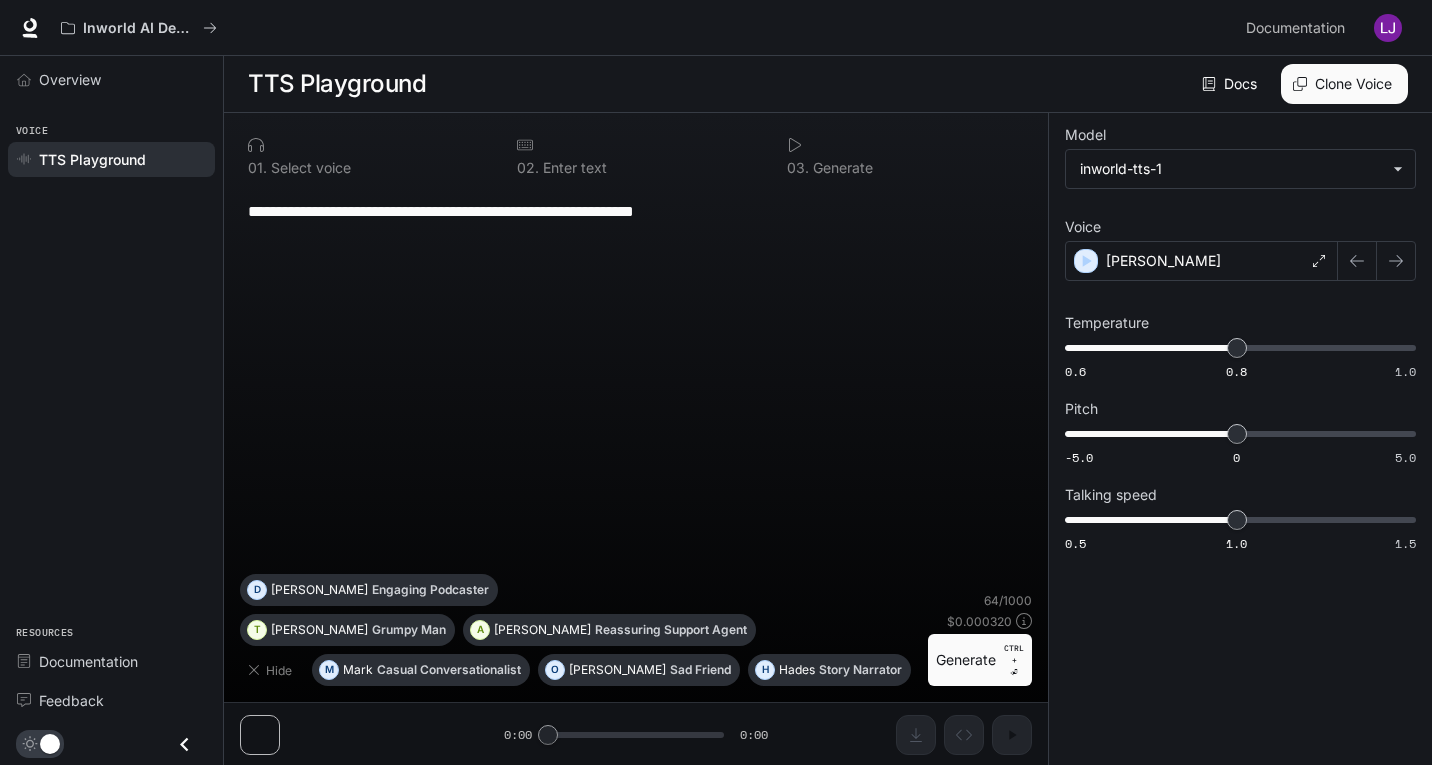 click at bounding box center [1388, 28] 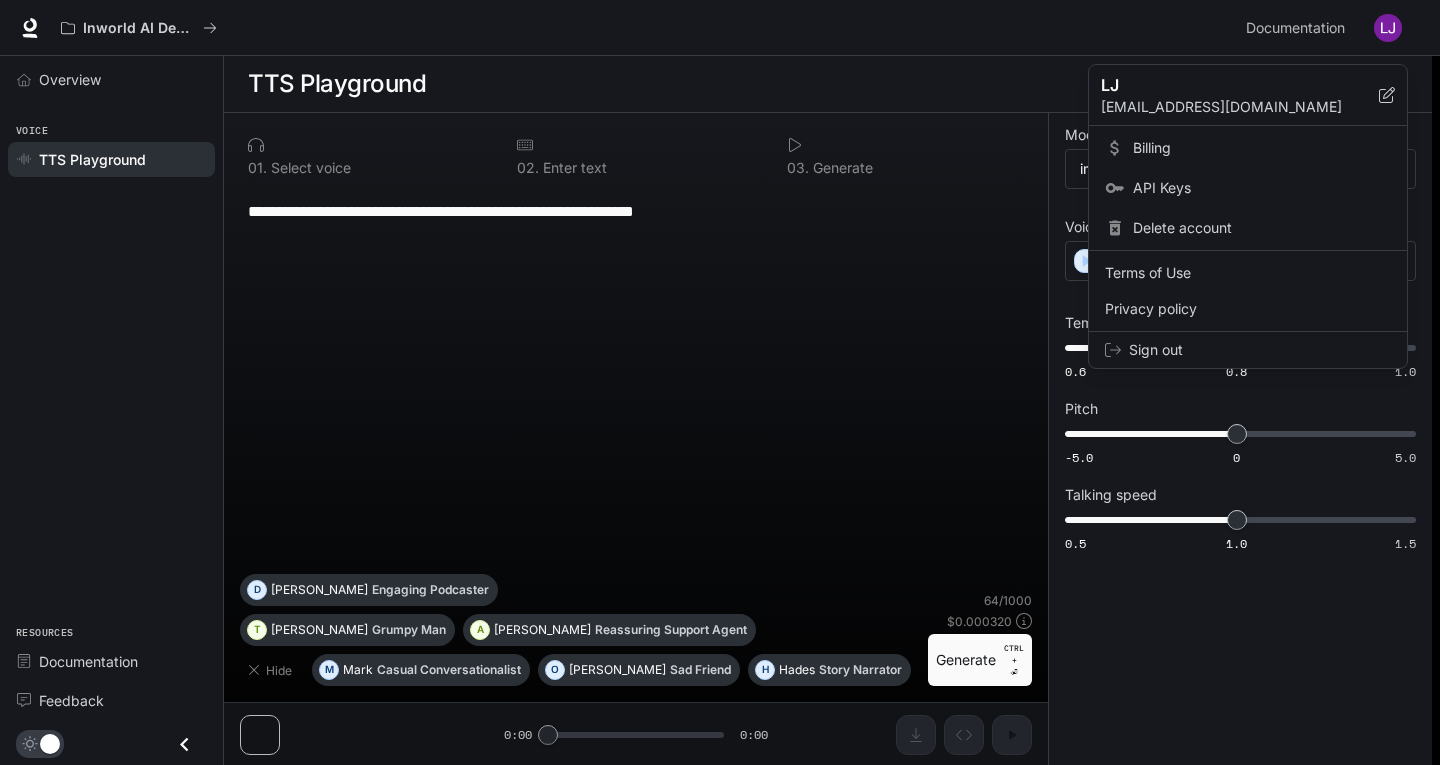 click on "API Keys" at bounding box center [1262, 188] 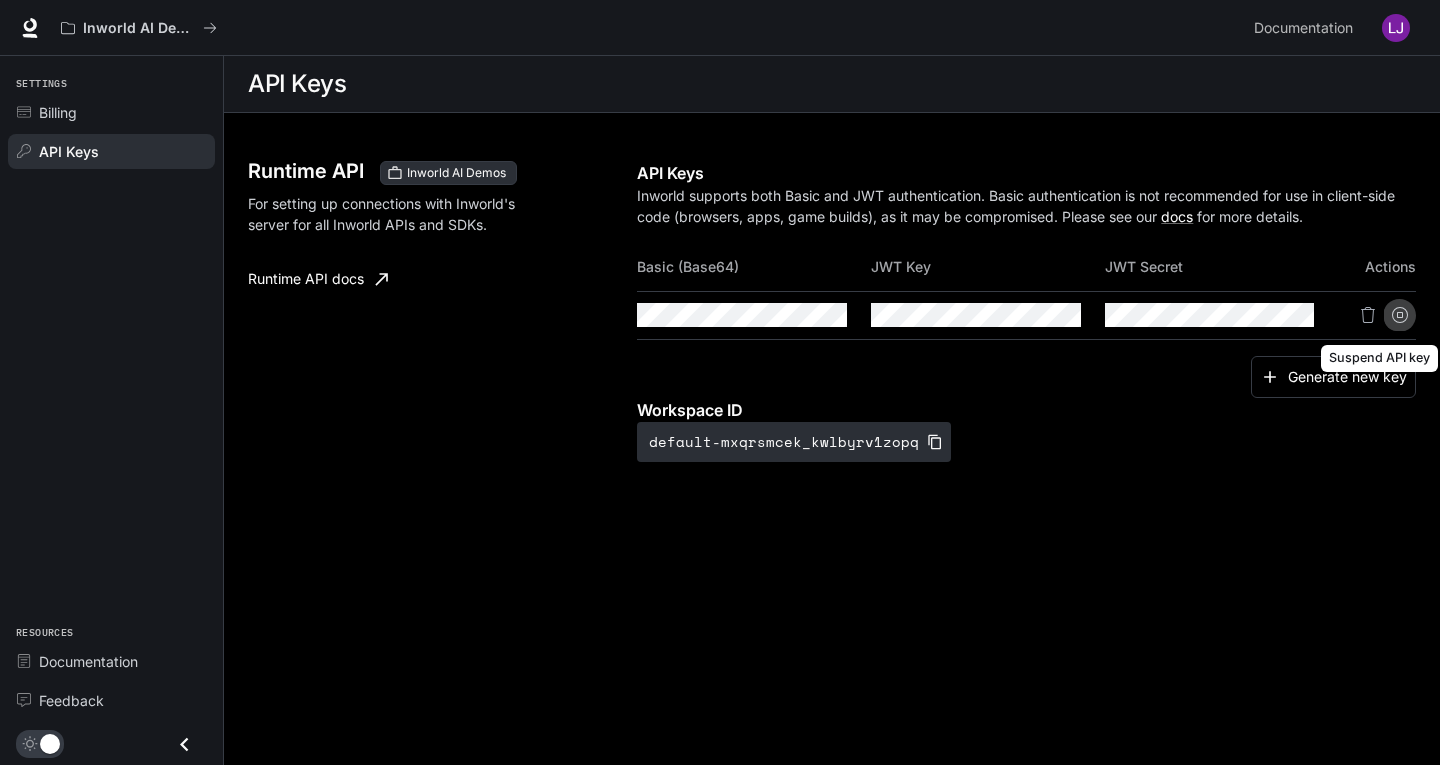 click at bounding box center (1400, 315) 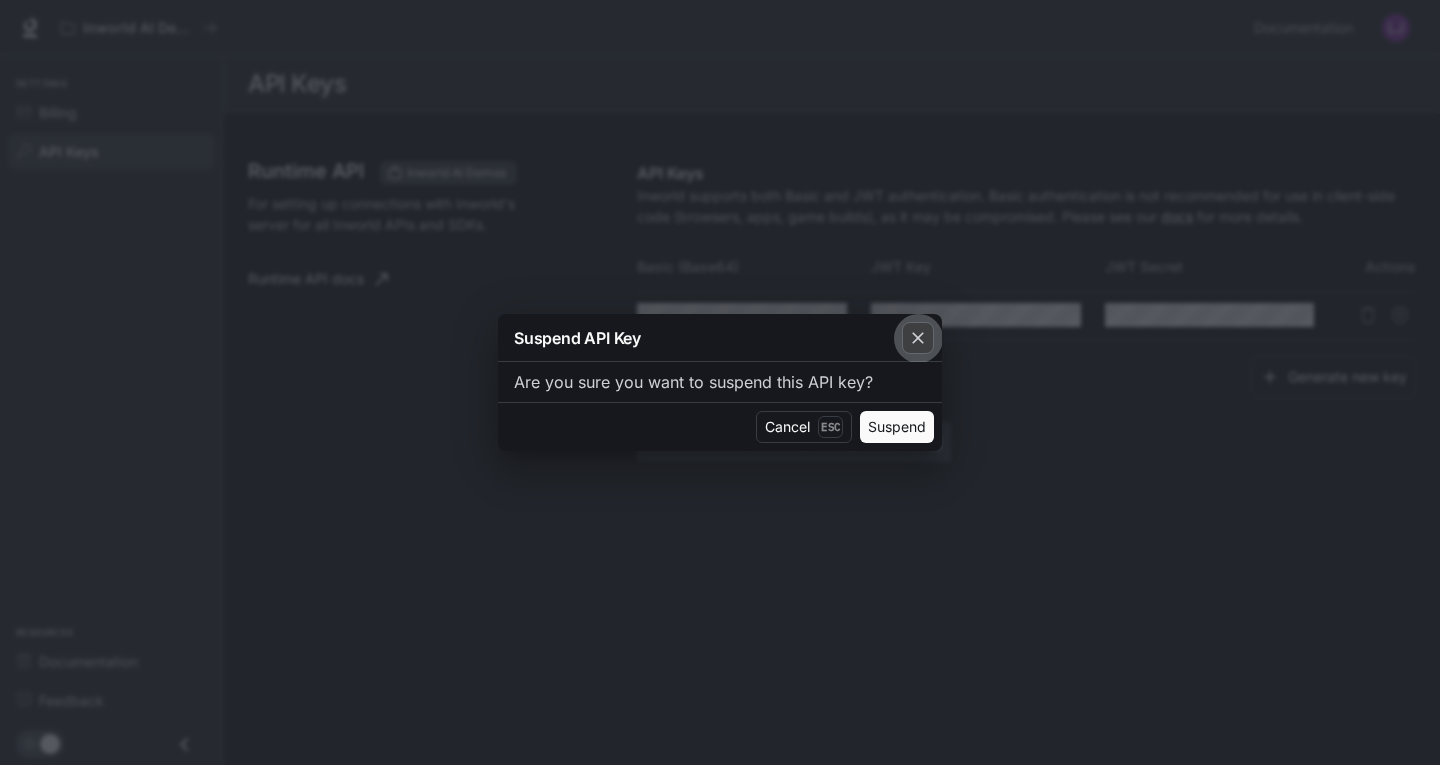click 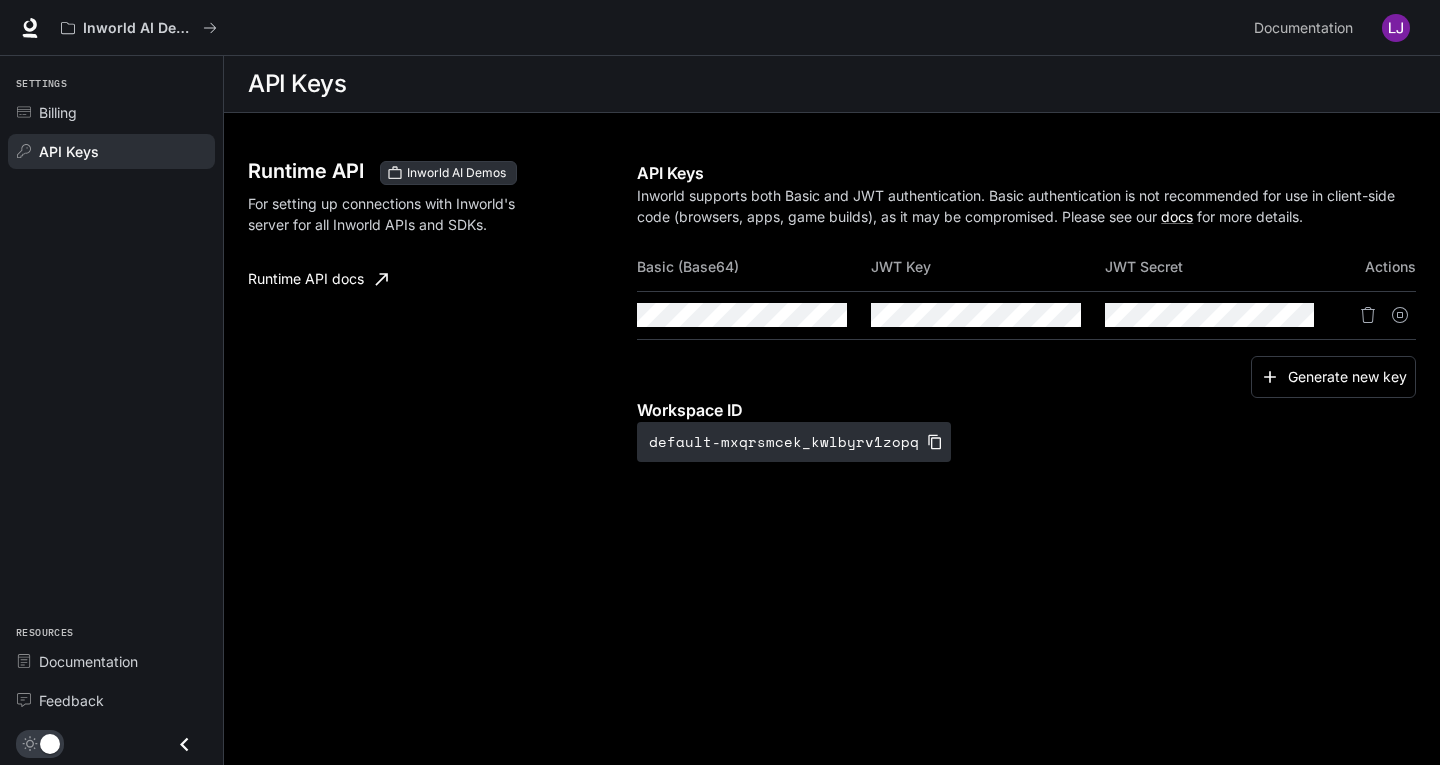 click on "Billing" at bounding box center (111, 112) 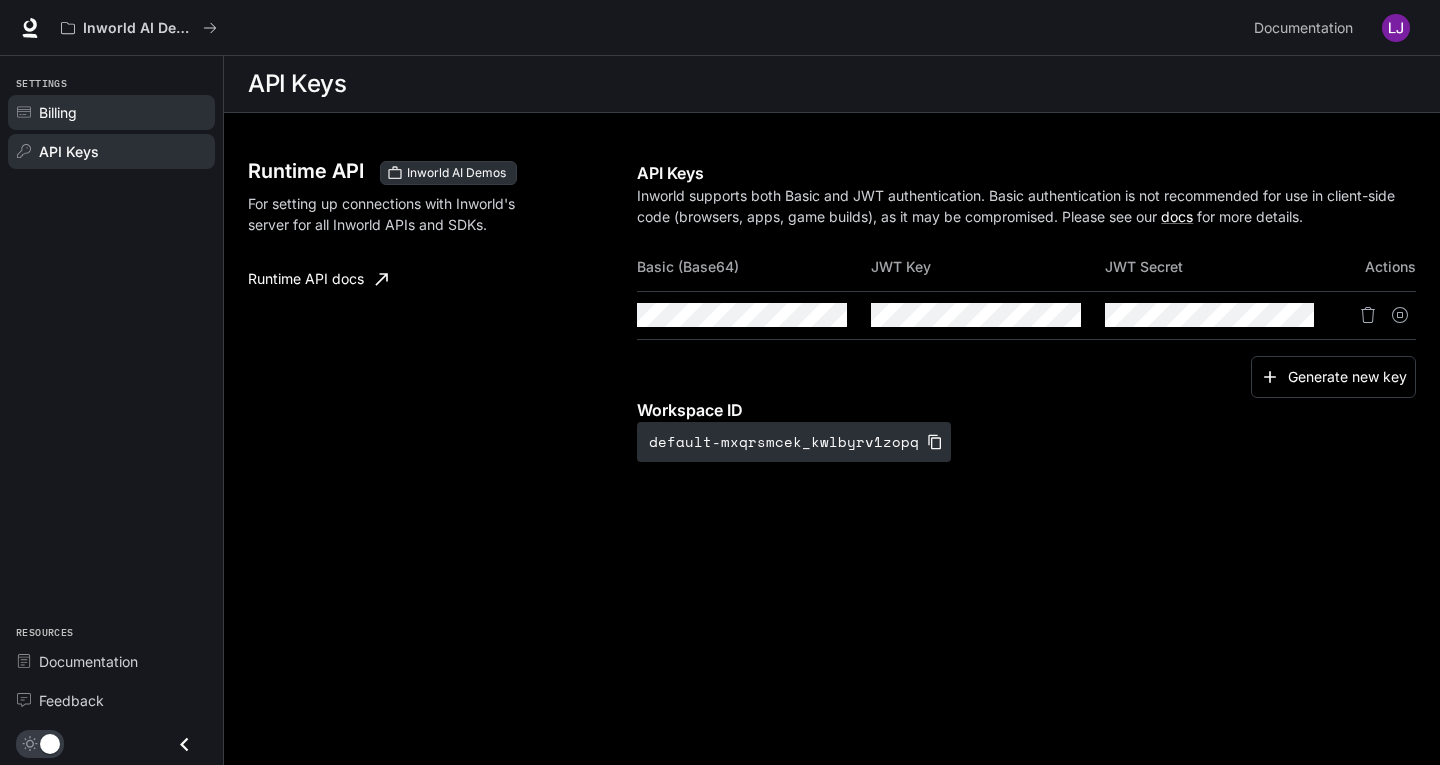 click on "Billing" at bounding box center (122, 112) 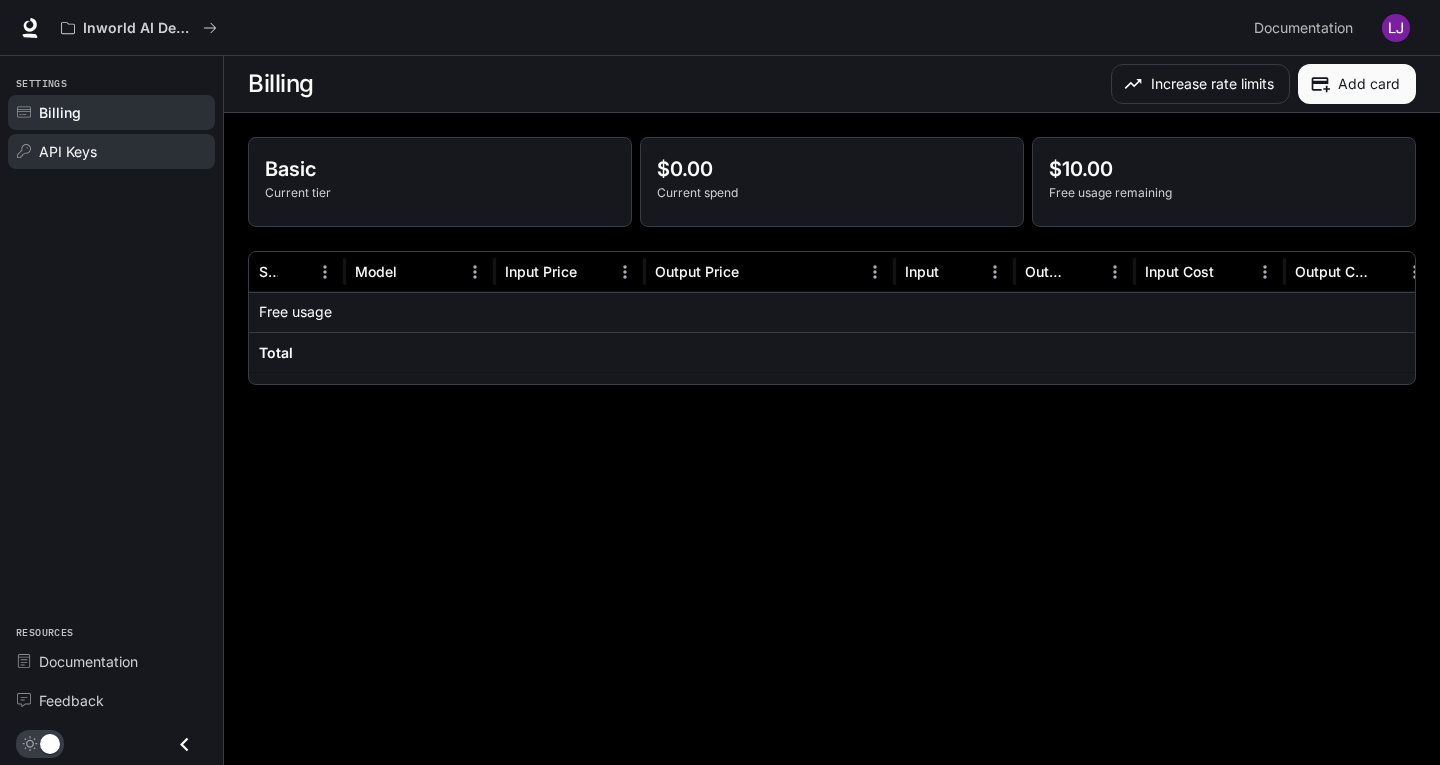 click on "API Keys" at bounding box center [68, 151] 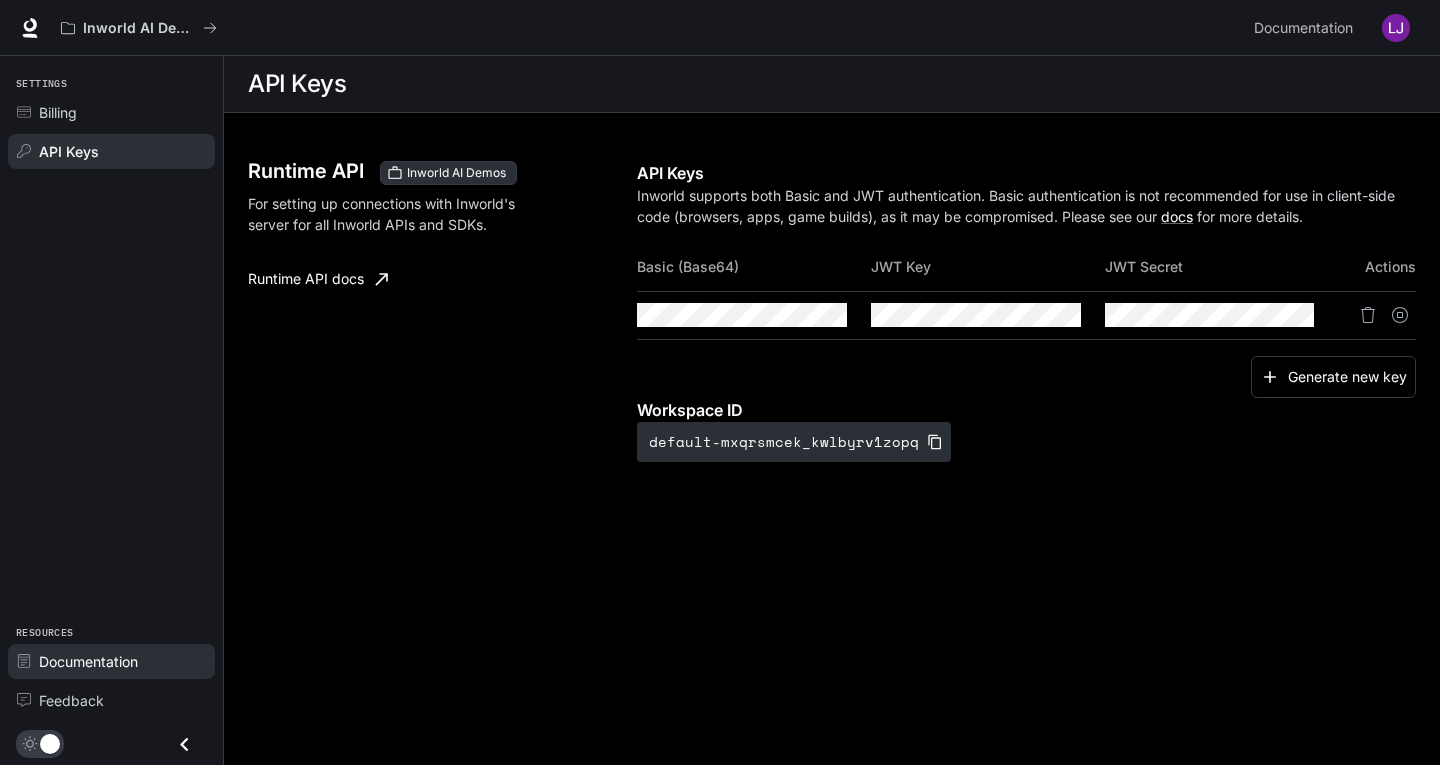 click on "Documentation" at bounding box center (88, 661) 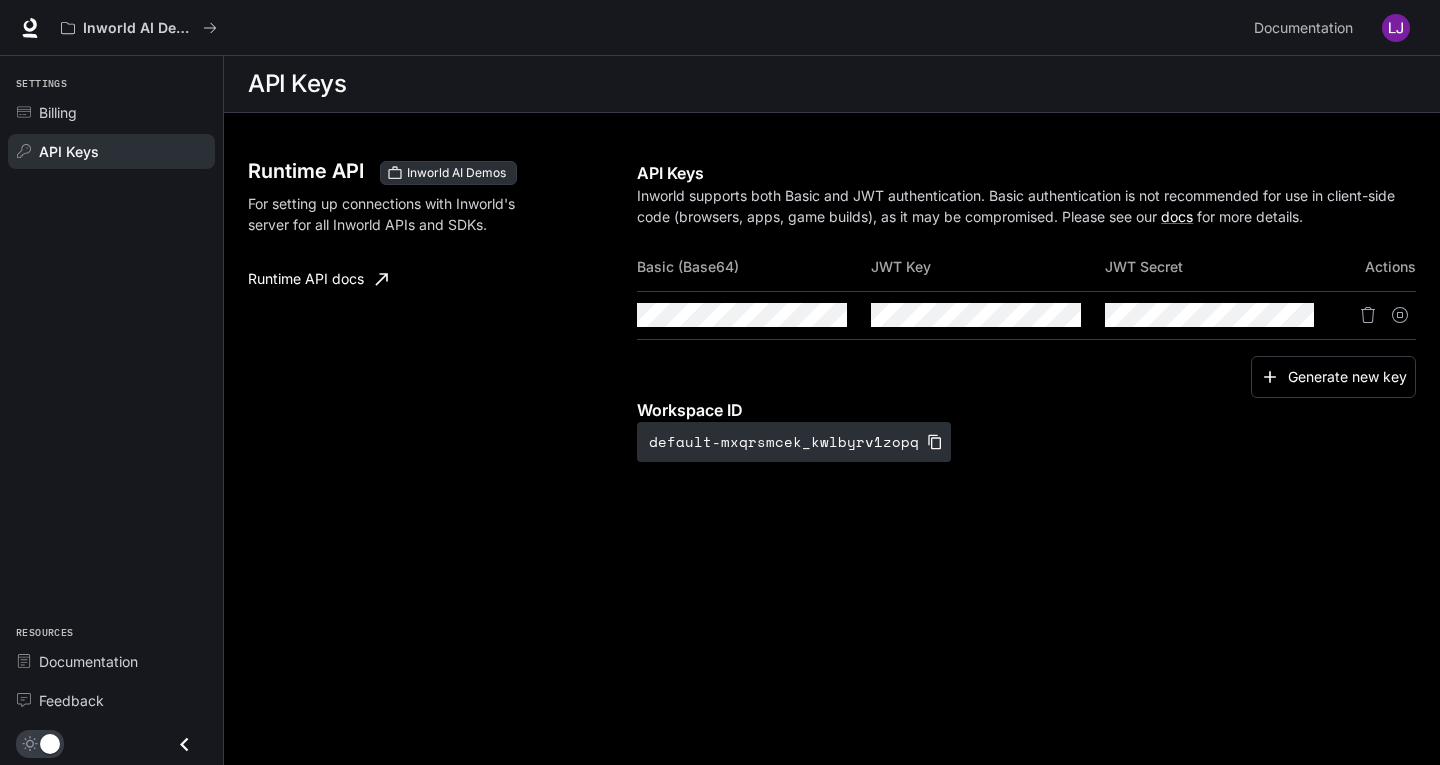 click at bounding box center (1396, 28) 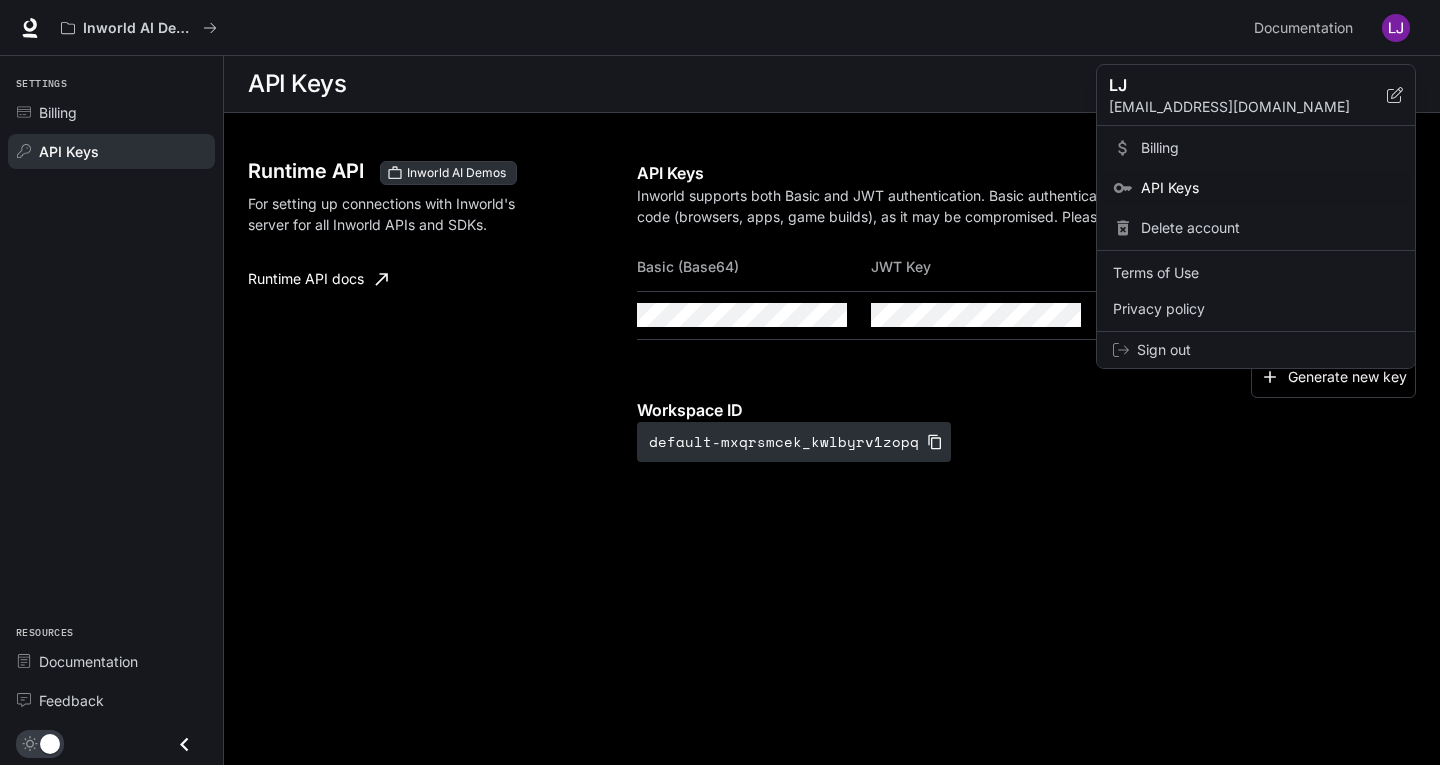 click on "Sign out" at bounding box center (1268, 350) 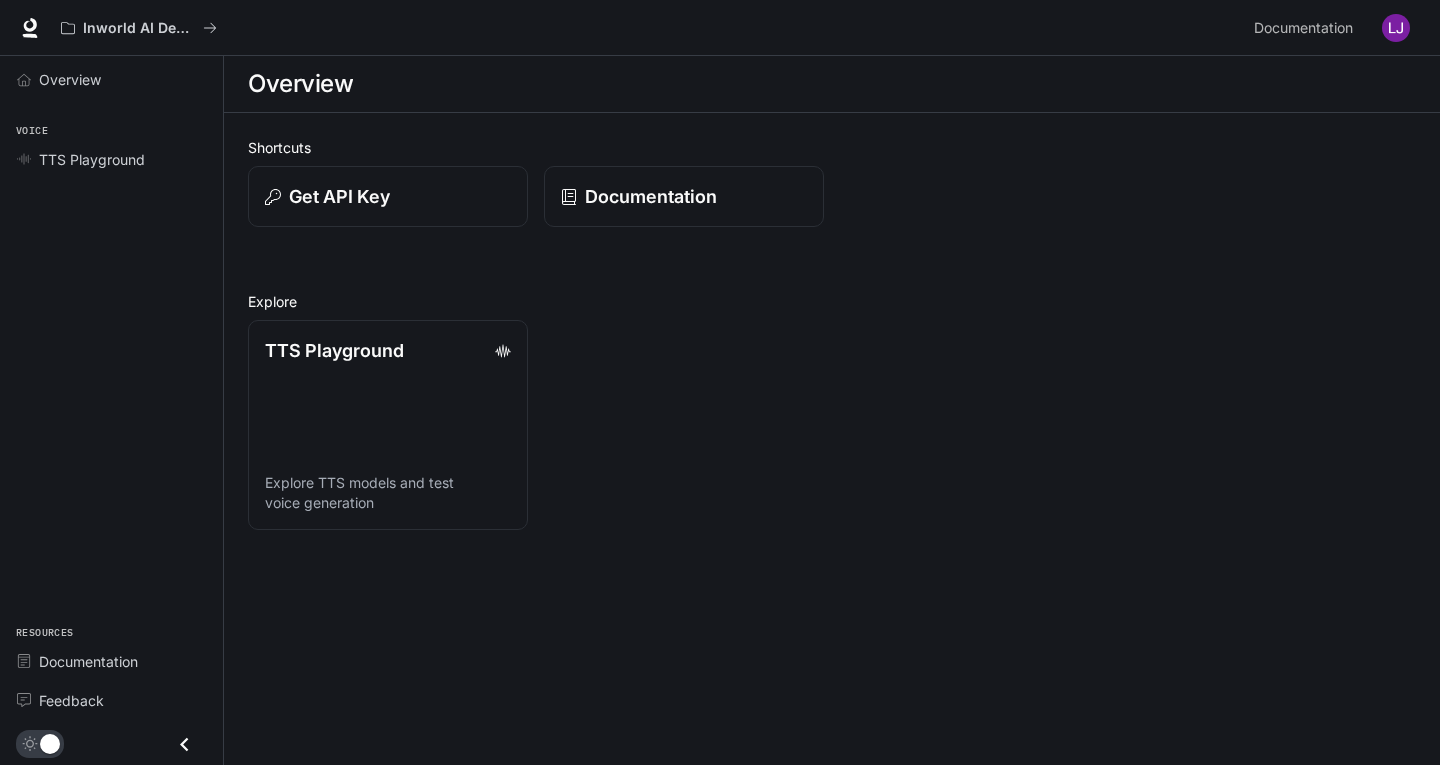 scroll, scrollTop: 0, scrollLeft: 0, axis: both 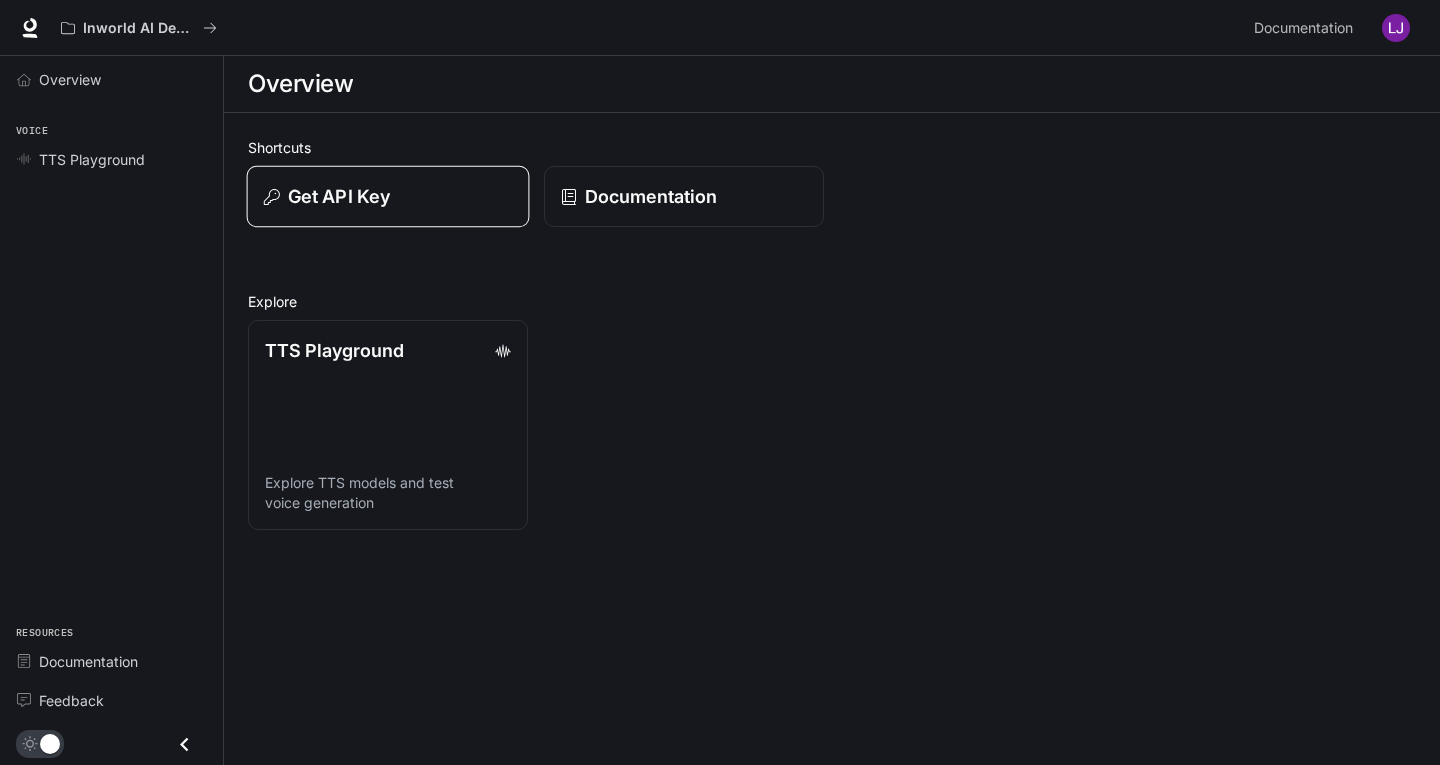 click on "Get API Key" at bounding box center [388, 197] 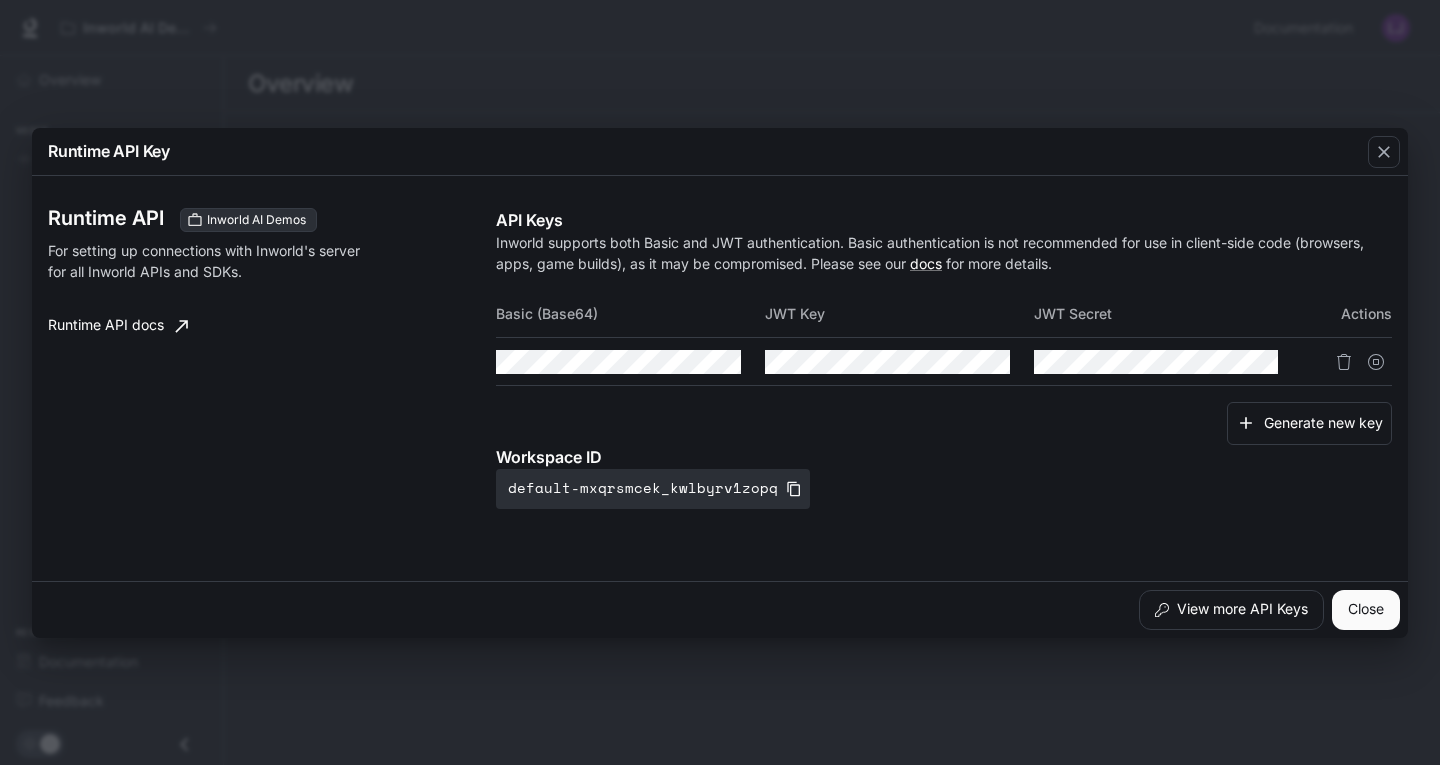 click on "Runtime API Key Runtime API Inworld AI Demos For setting up connections with Inworld's server for all Inworld APIs and SDKs. Runtime API docs API Keys Inworld supports both Basic and JWT authentication. Basic authentication is not recommended for use in client-side code (browsers, apps, game builds), as it may be compromised. Please see our   docs   for more details. Basic (Base64) JWT Key JWT Secret Actions Generate new key Workspace ID default-mxqrsmcek_kwlbyrv1zopq  View more API Keys Close" at bounding box center [720, 382] 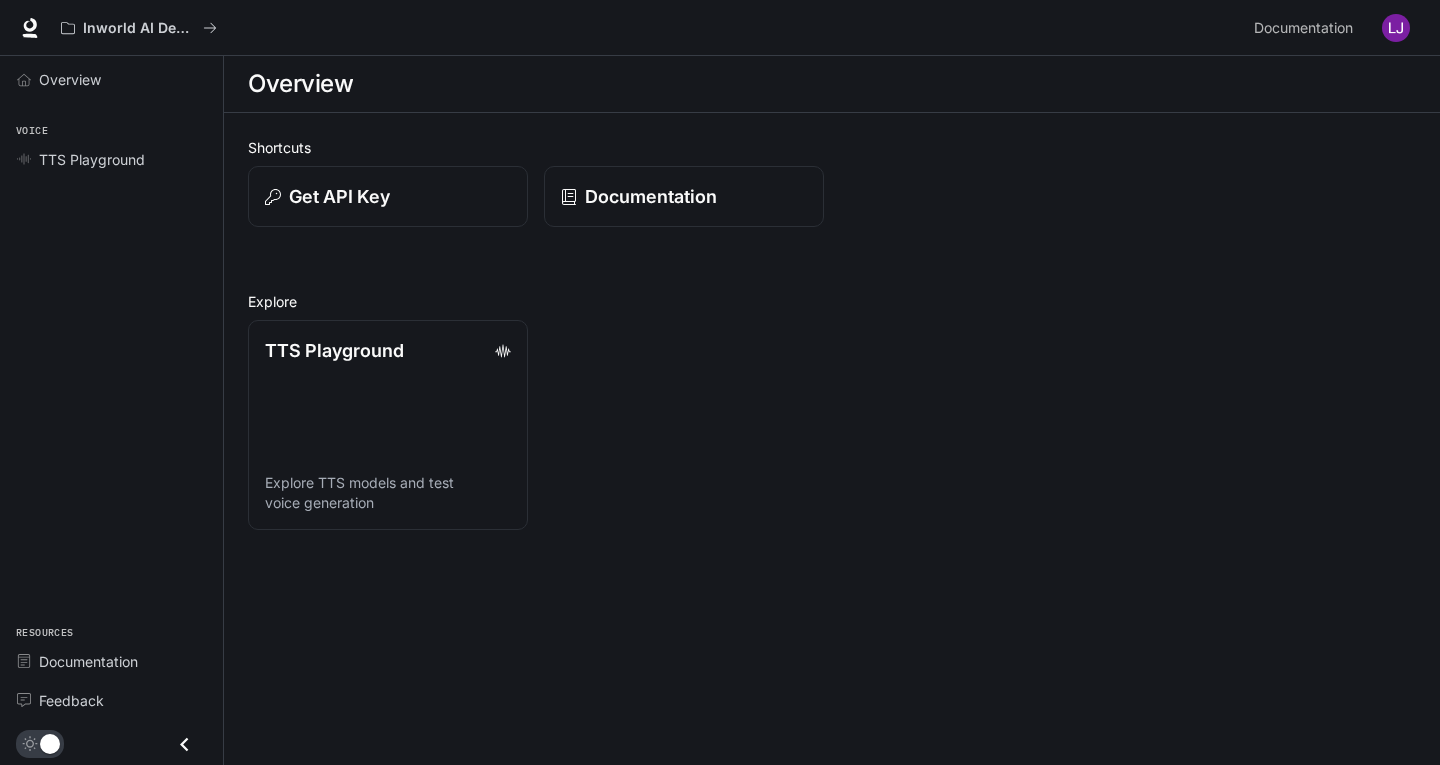 type 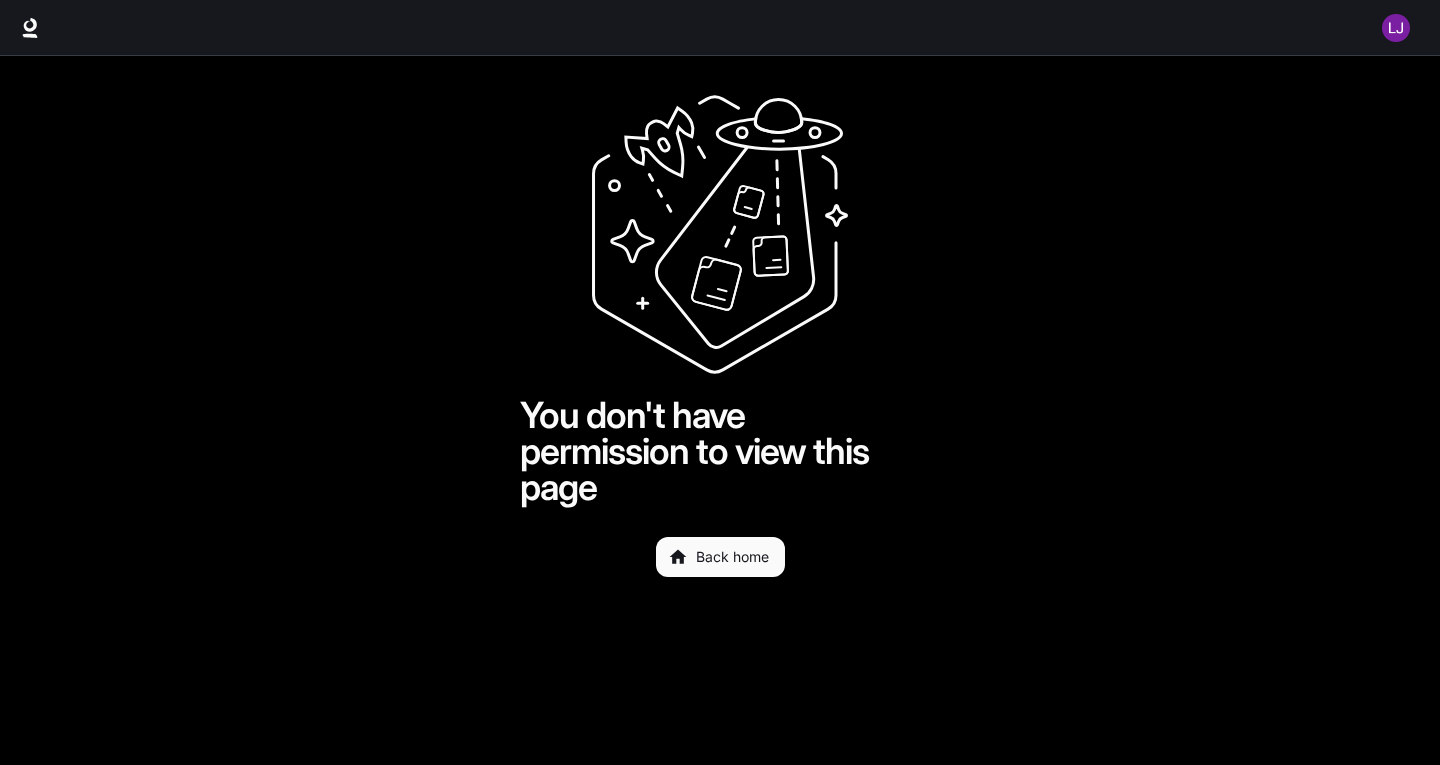 scroll, scrollTop: 0, scrollLeft: 0, axis: both 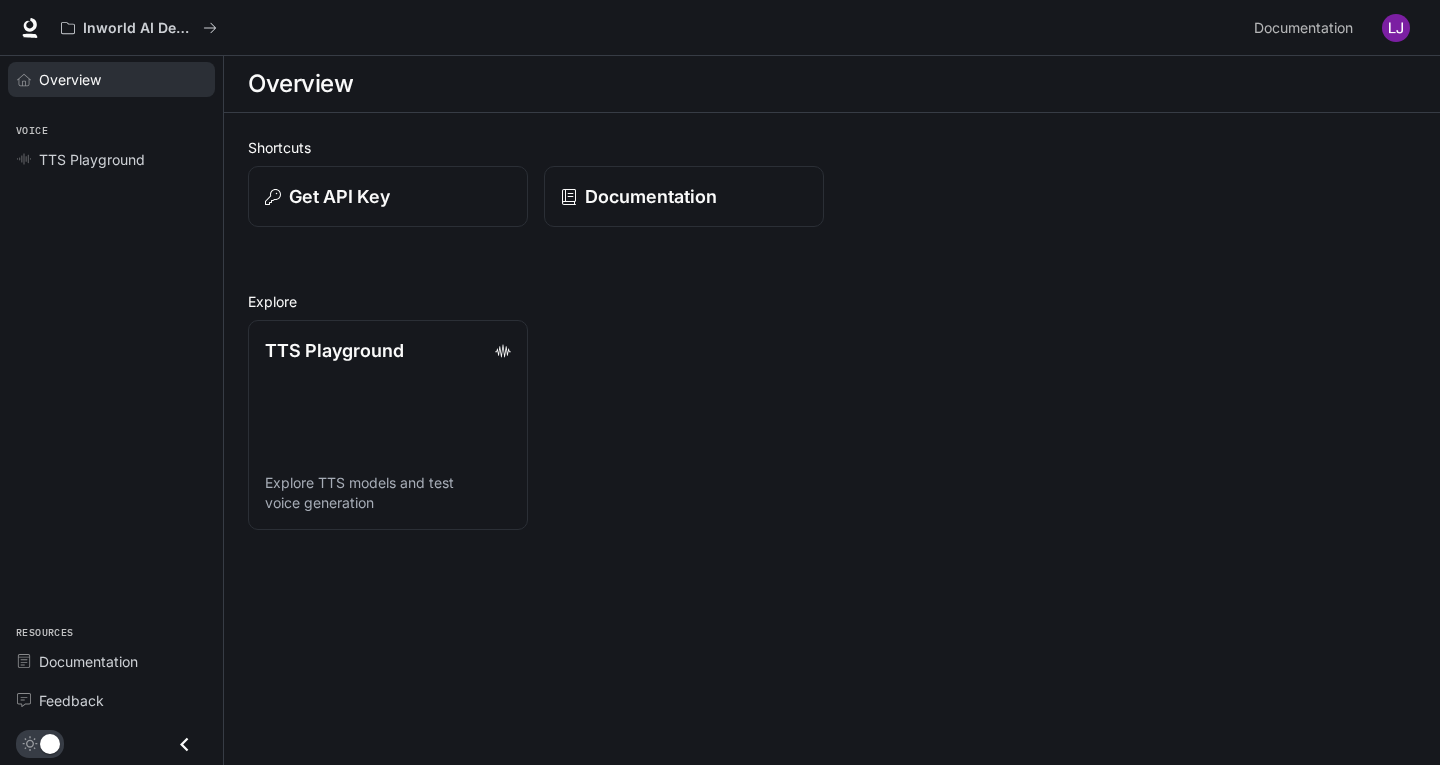 click on "Overview" at bounding box center (70, 79) 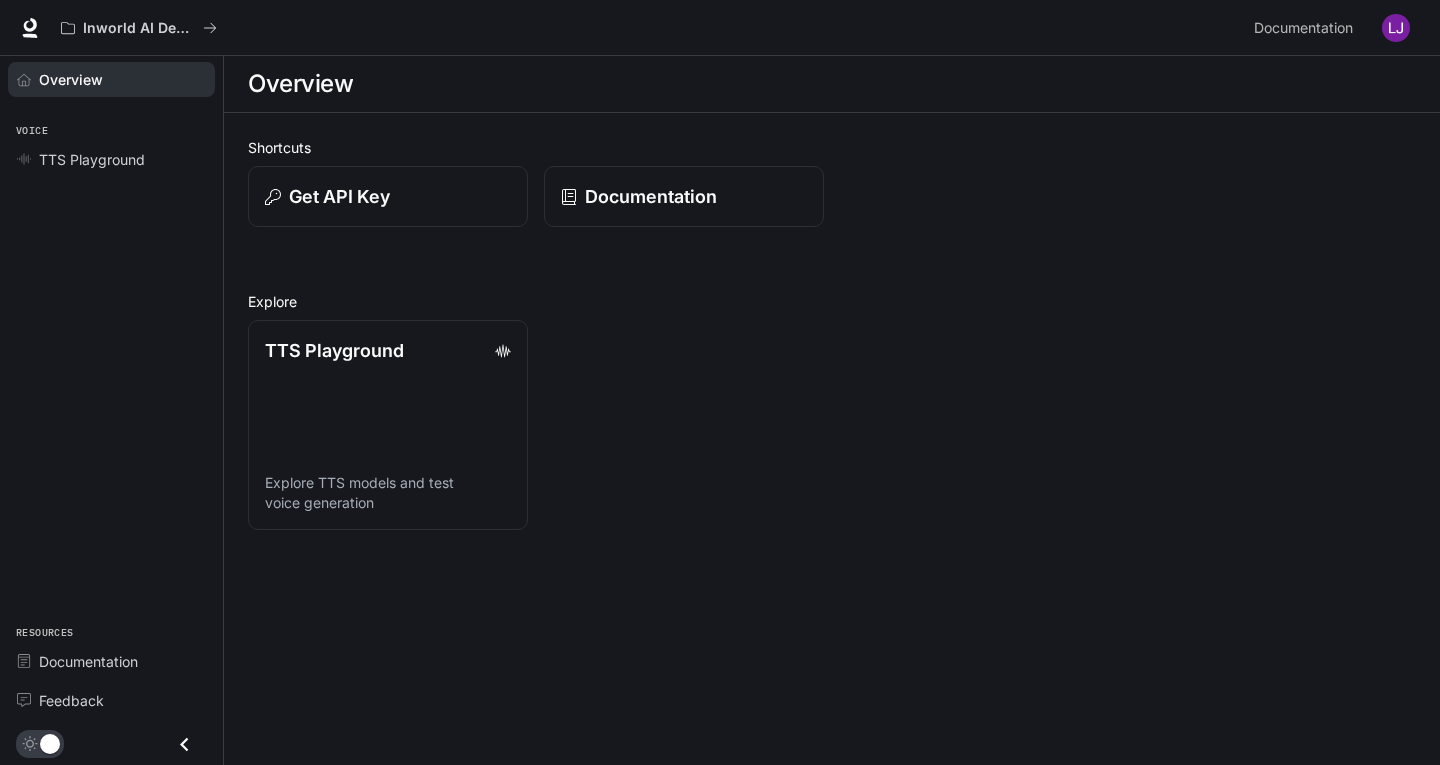 click on "Overview" at bounding box center (71, 79) 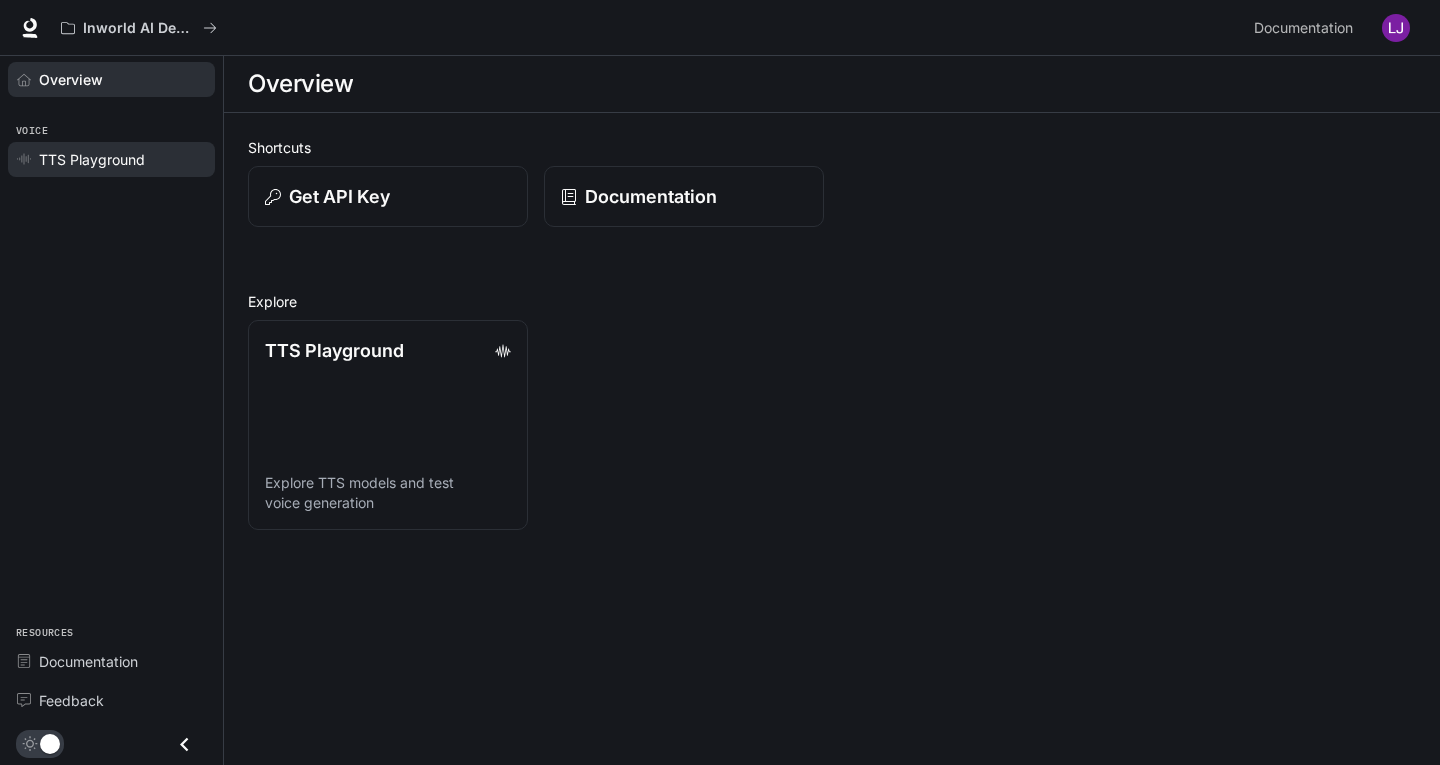 click on "TTS Playground" at bounding box center [92, 159] 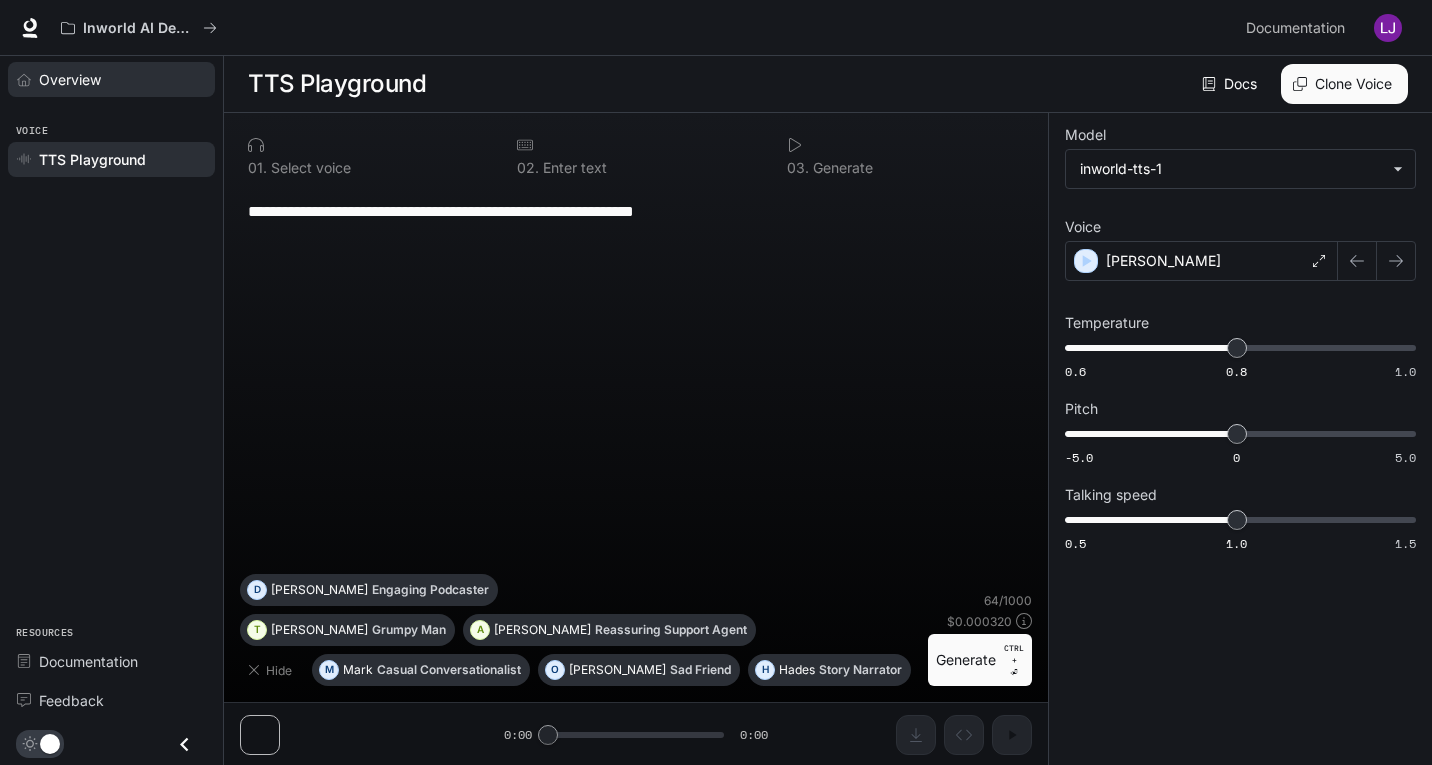 click on "Overview" at bounding box center [111, 79] 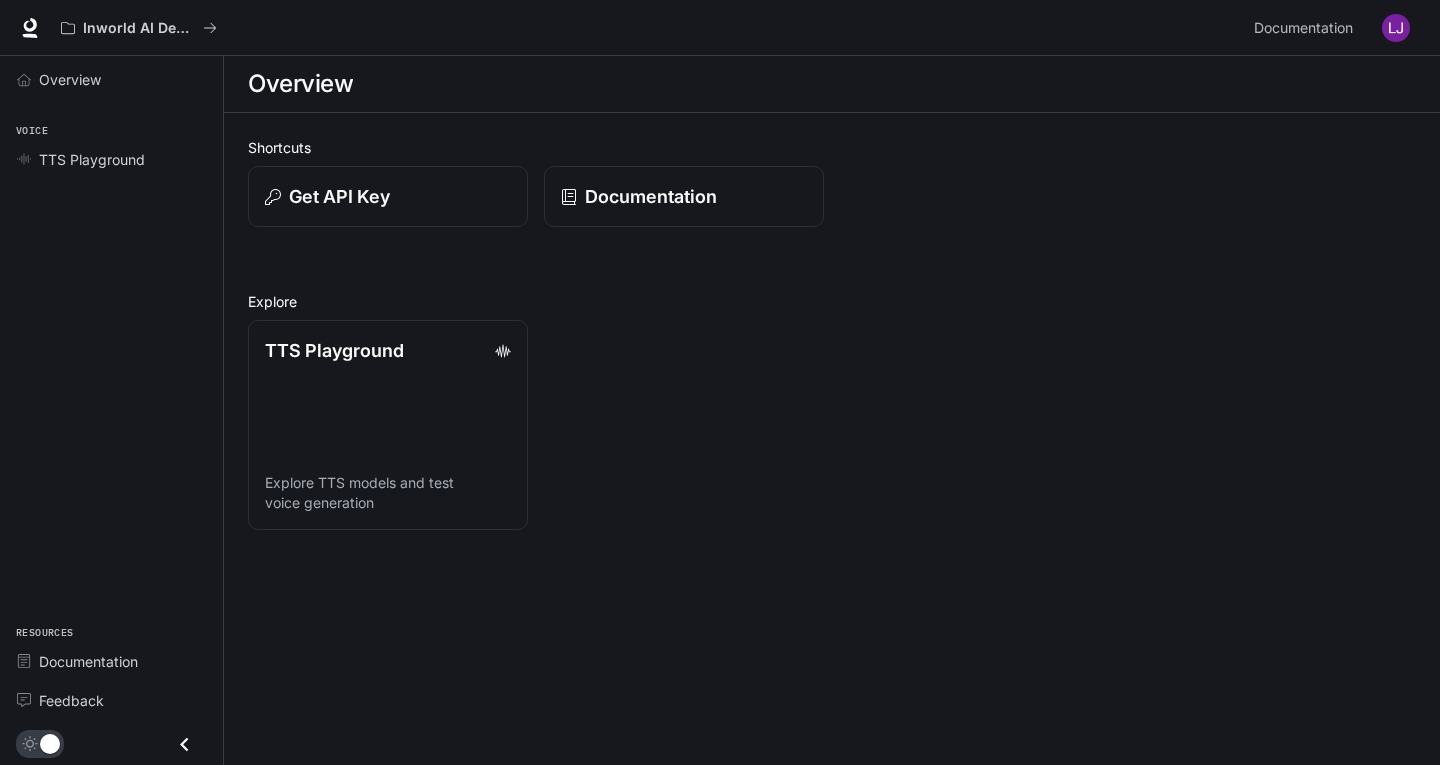 scroll, scrollTop: 0, scrollLeft: 0, axis: both 